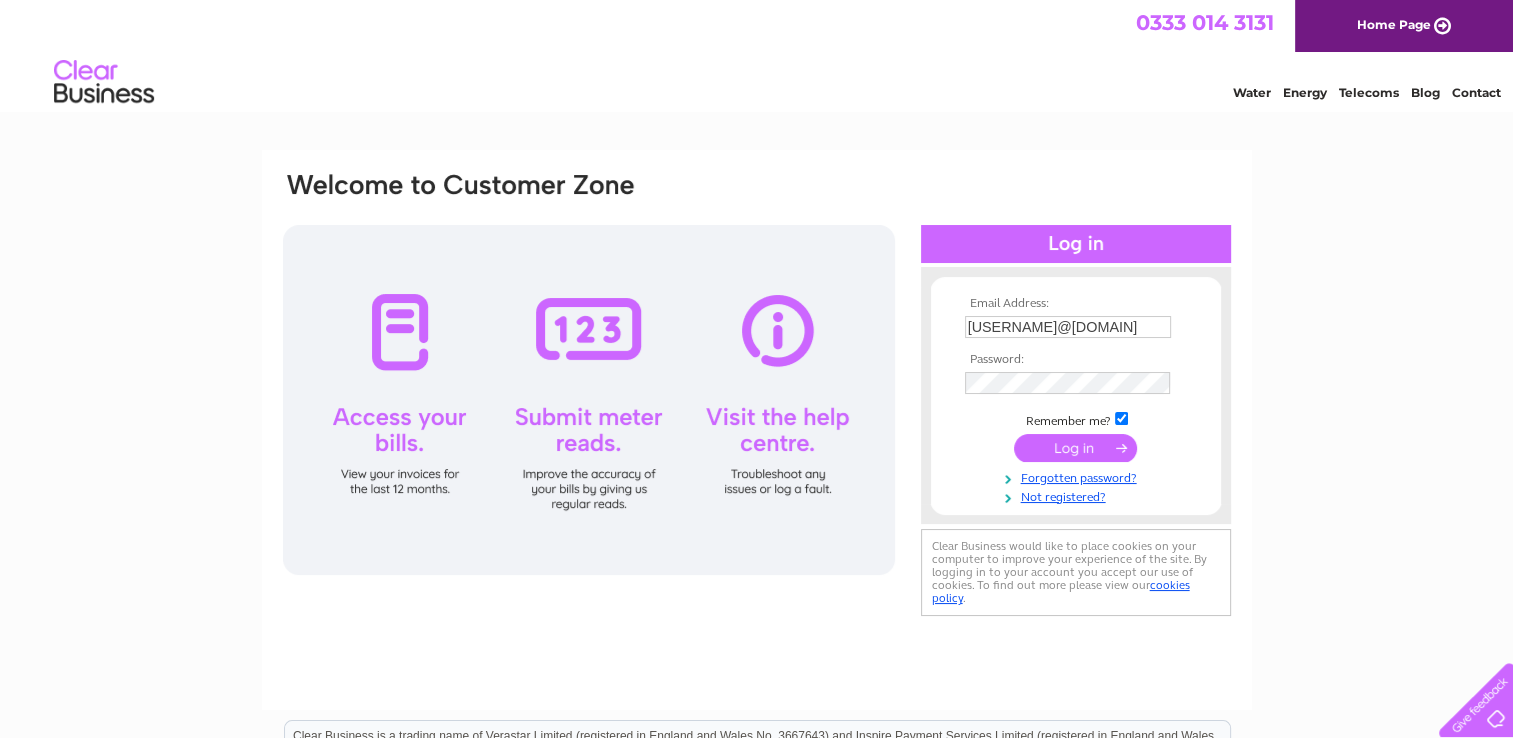 scroll, scrollTop: 0, scrollLeft: 0, axis: both 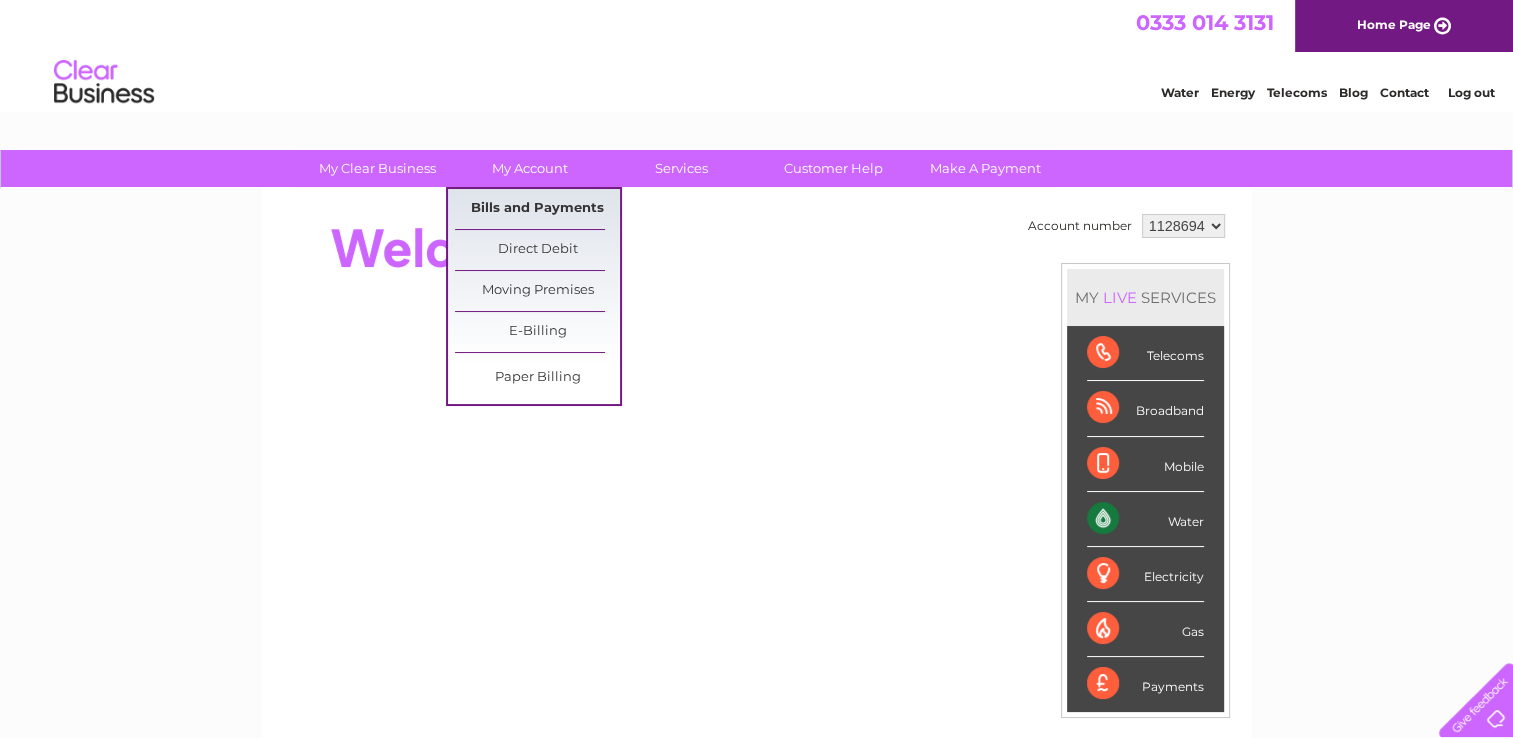 click on "Bills and Payments" at bounding box center [537, 209] 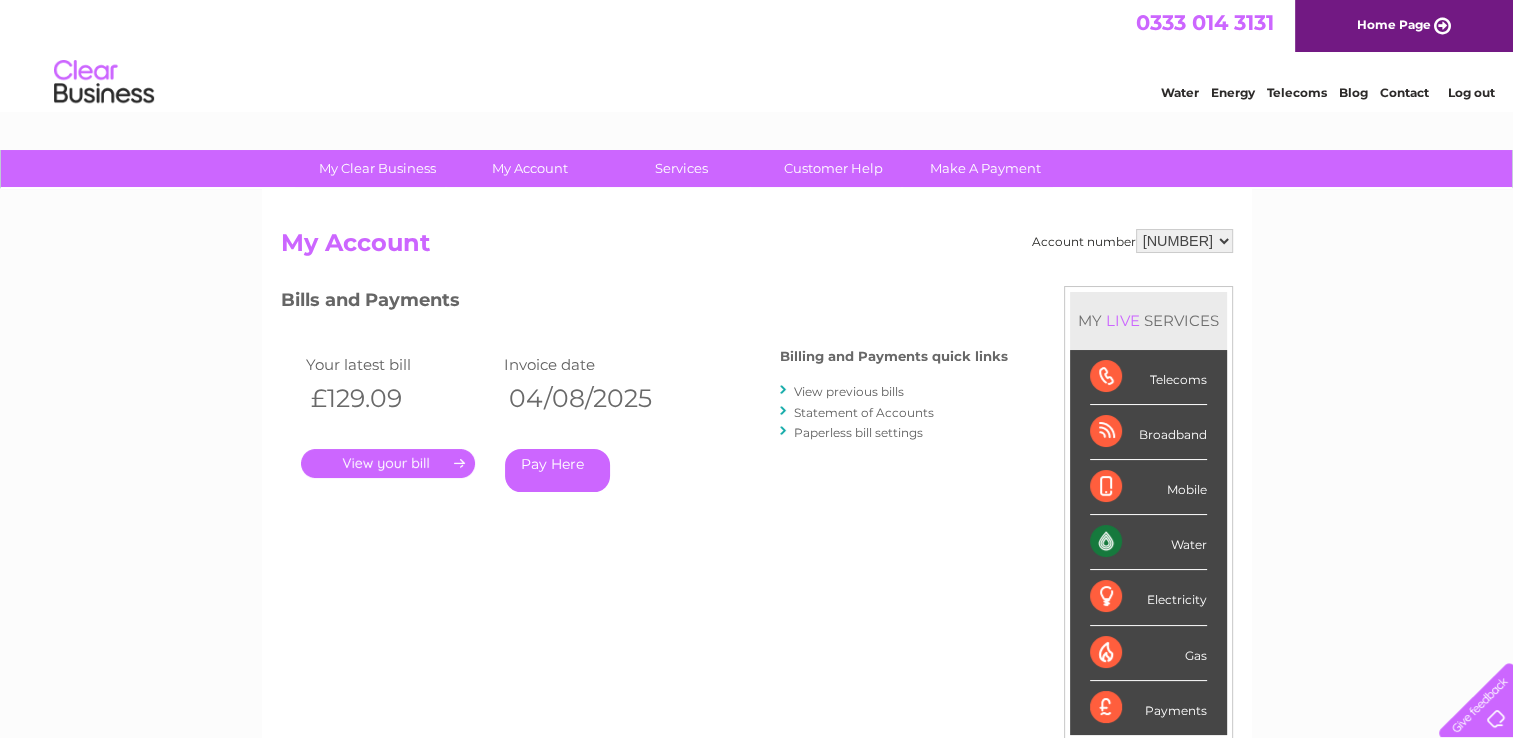scroll, scrollTop: 0, scrollLeft: 0, axis: both 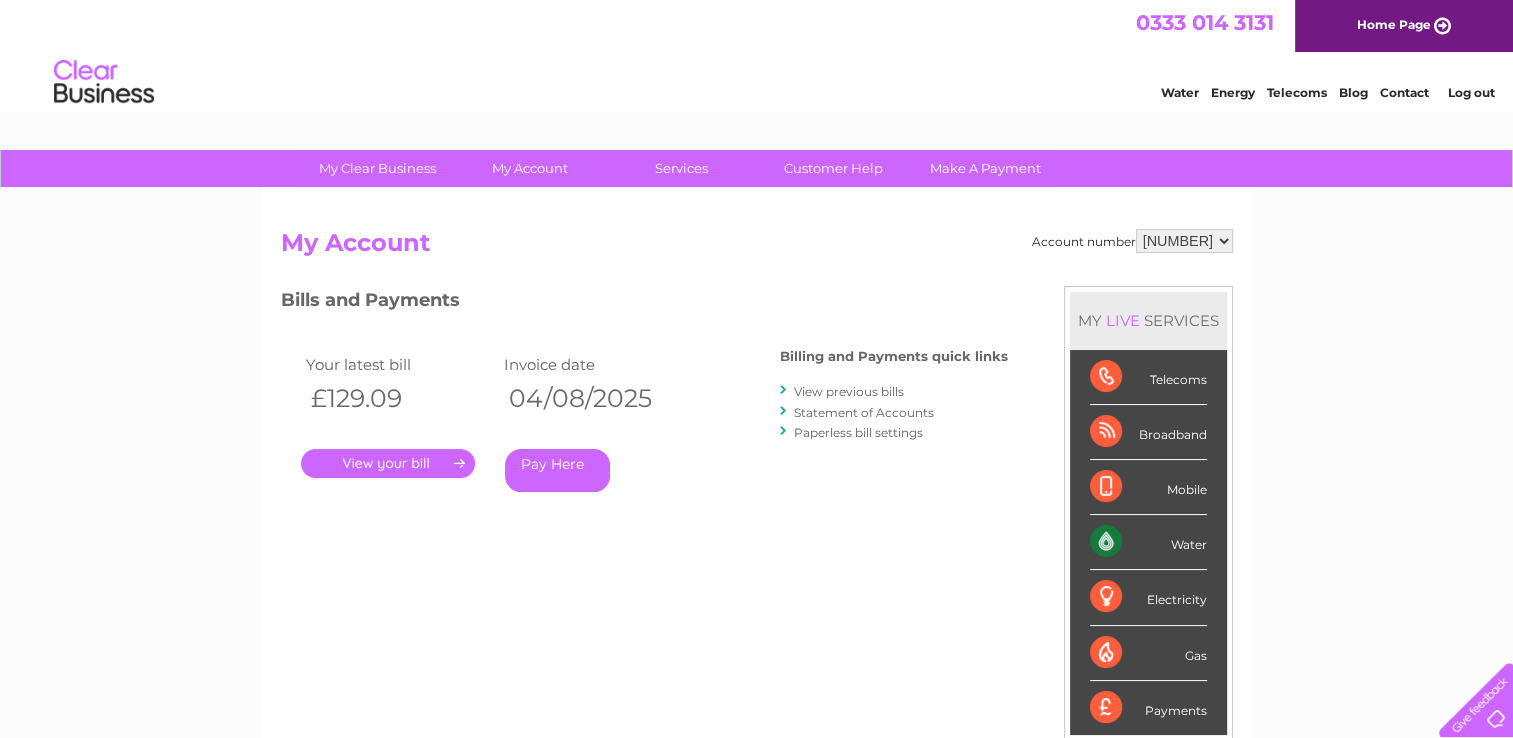 click on "." at bounding box center (388, 463) 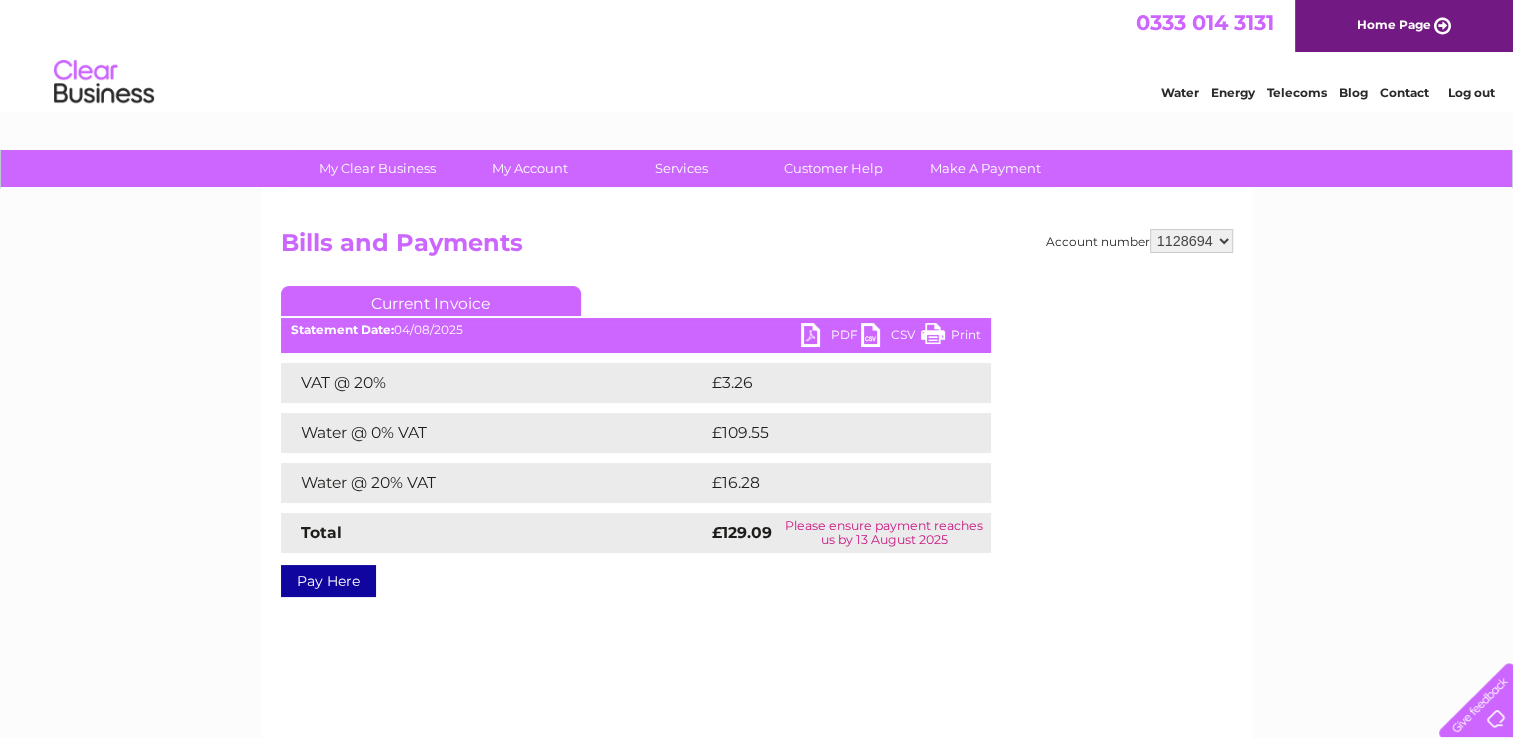 scroll, scrollTop: 0, scrollLeft: 0, axis: both 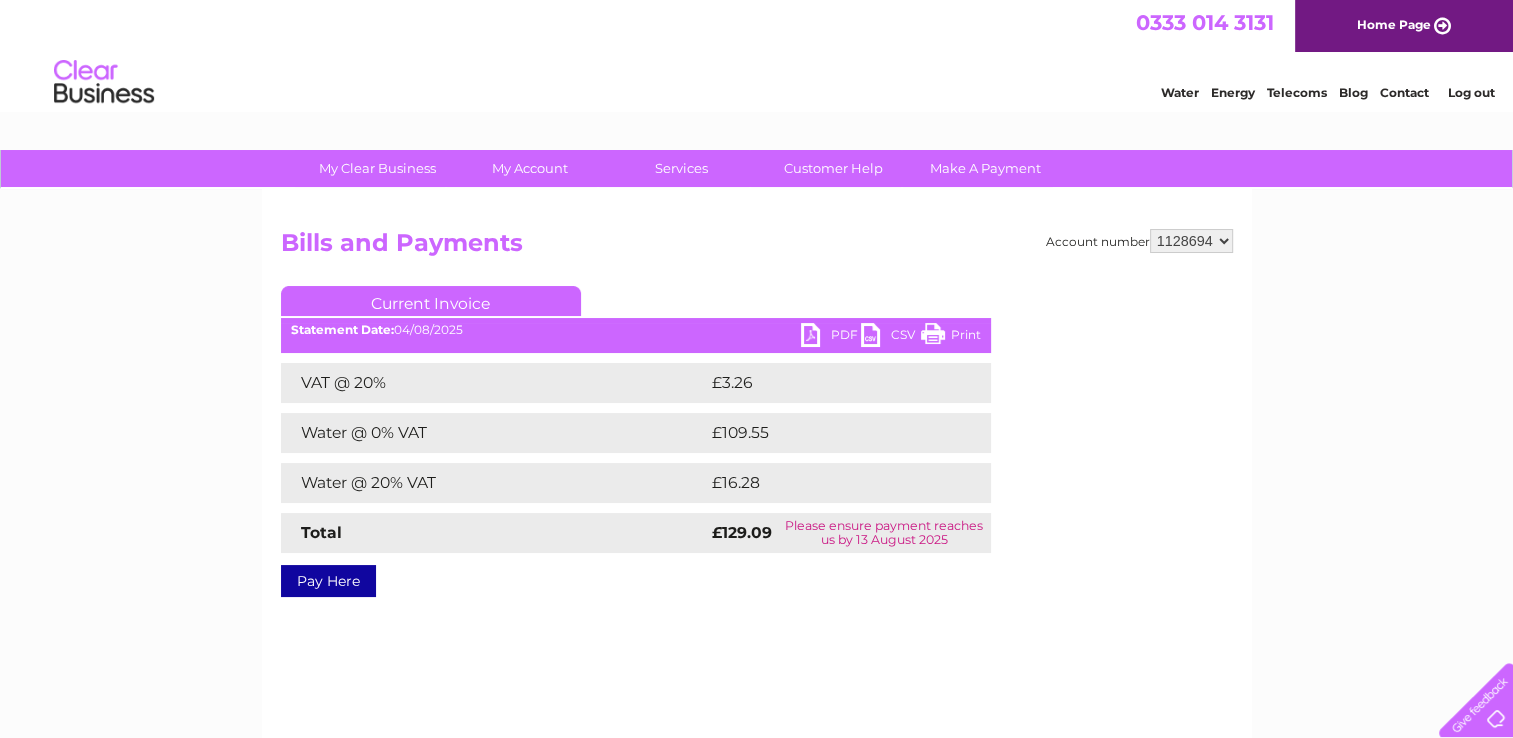 click on "Log out" at bounding box center [1470, 92] 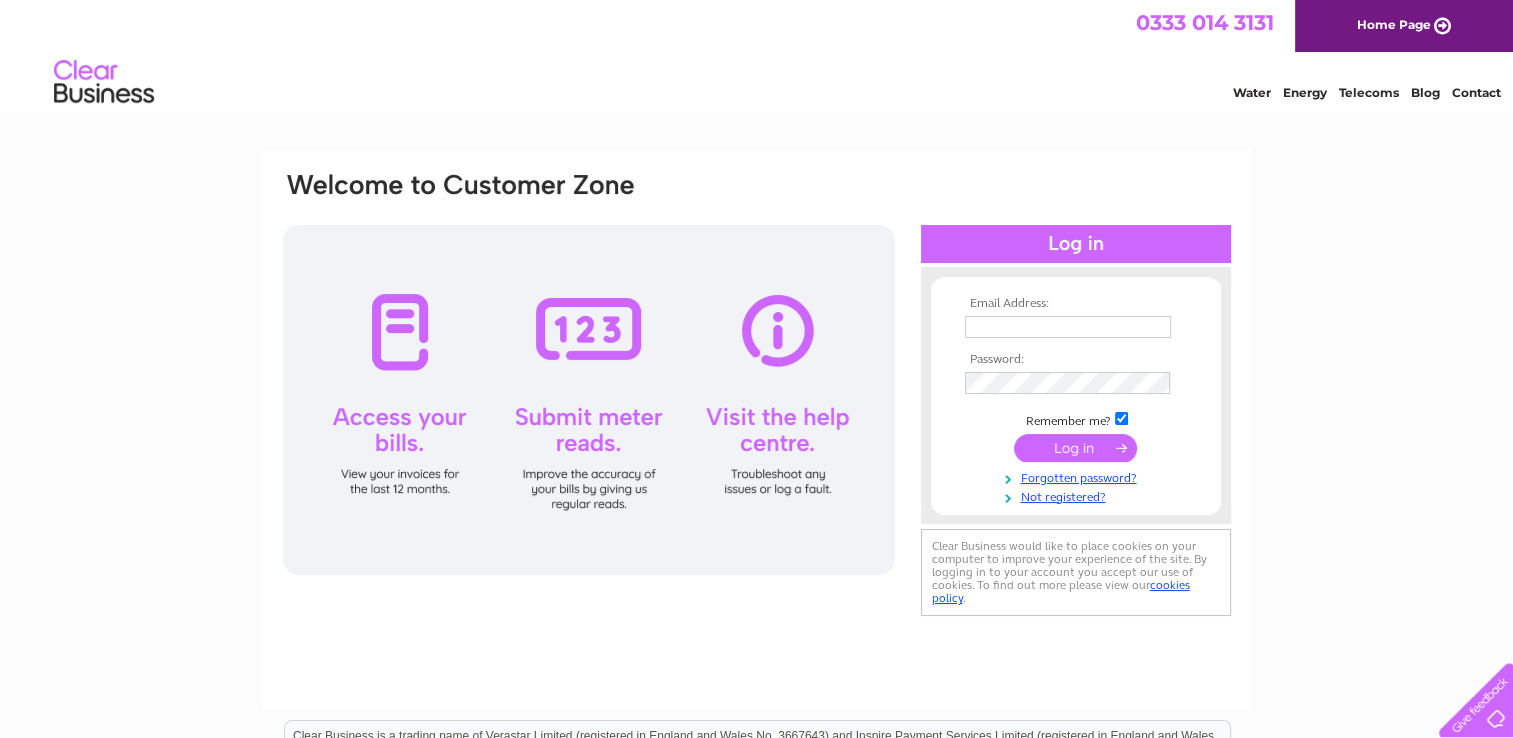 scroll, scrollTop: 0, scrollLeft: 0, axis: both 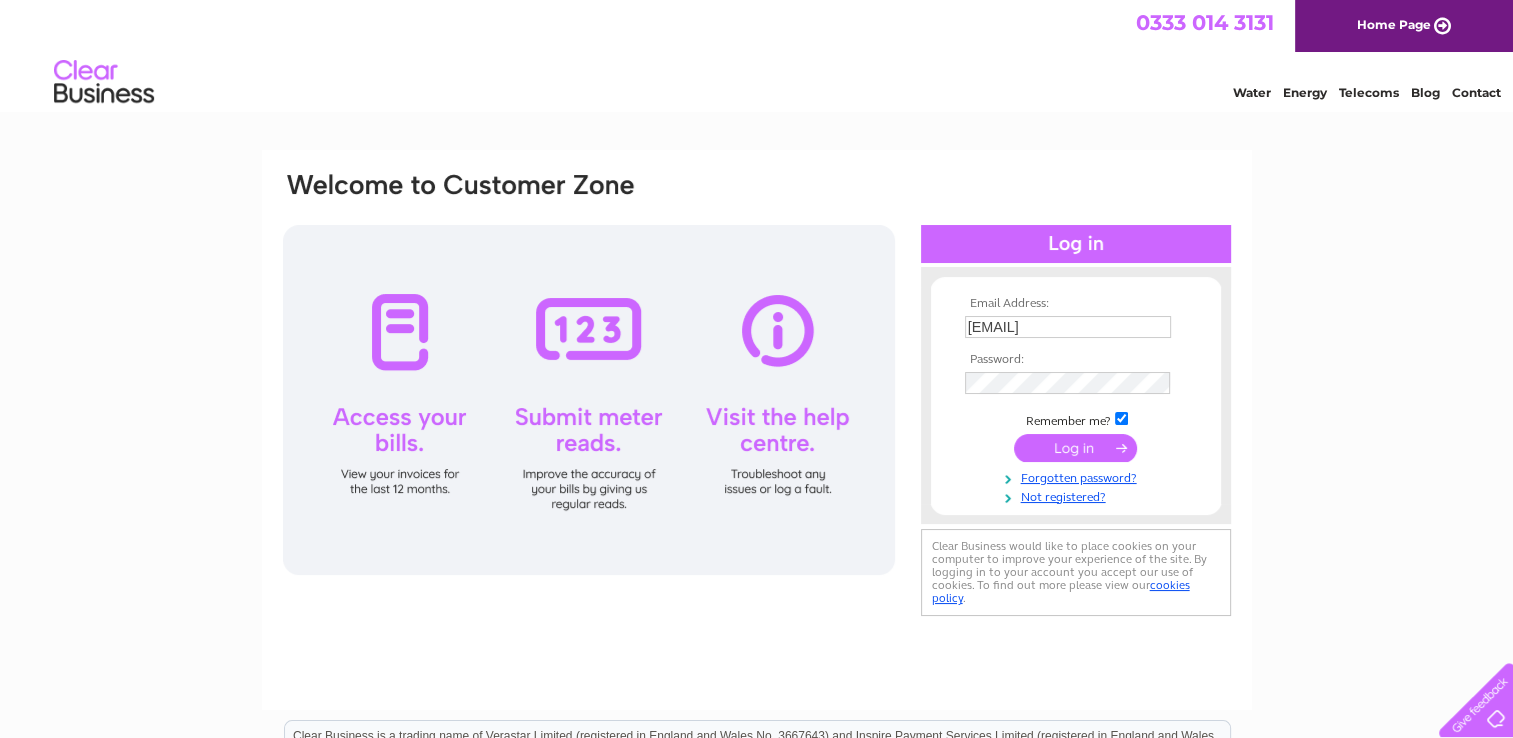 click on "[EMAIL]" at bounding box center (1068, 327) 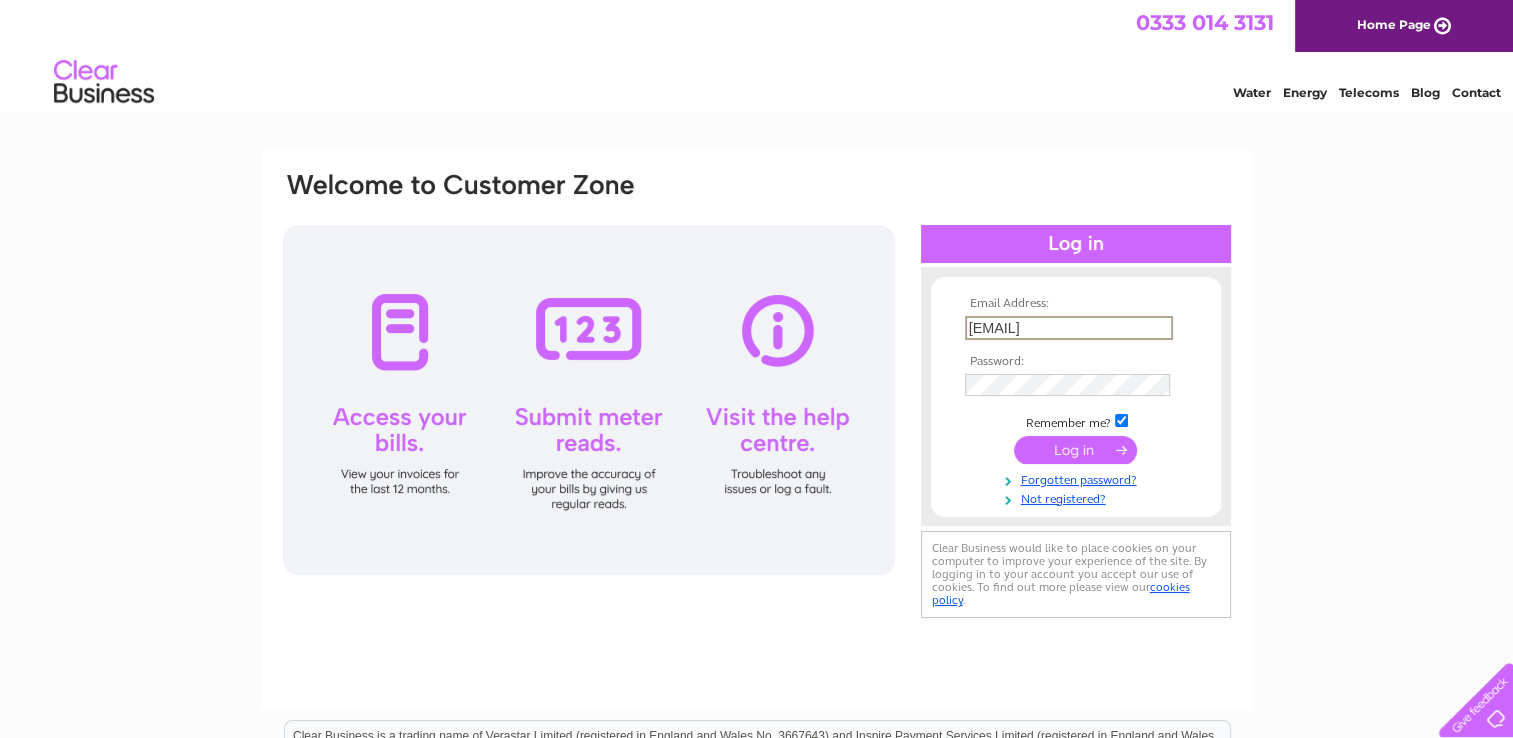 type on "[EMAIL]" 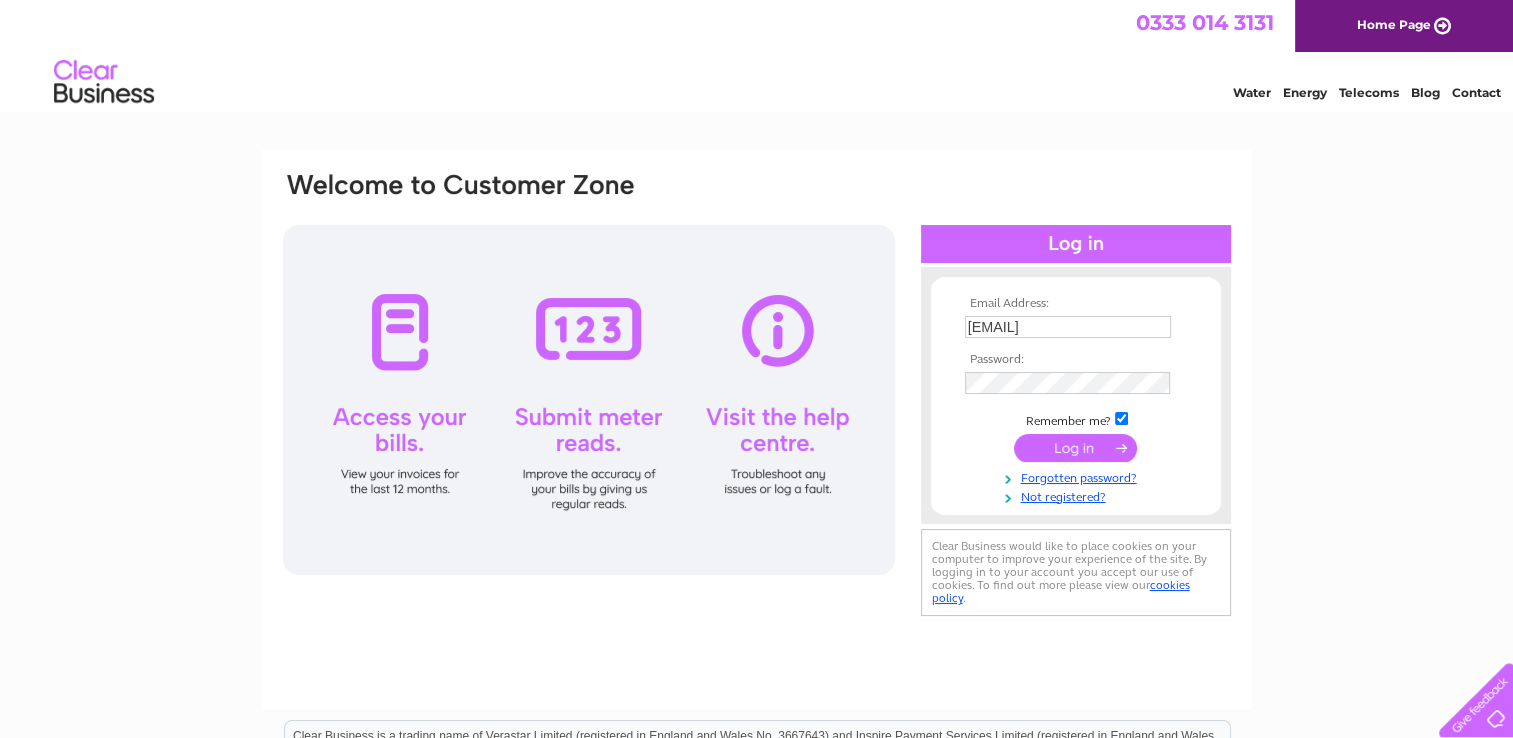 click at bounding box center [1075, 448] 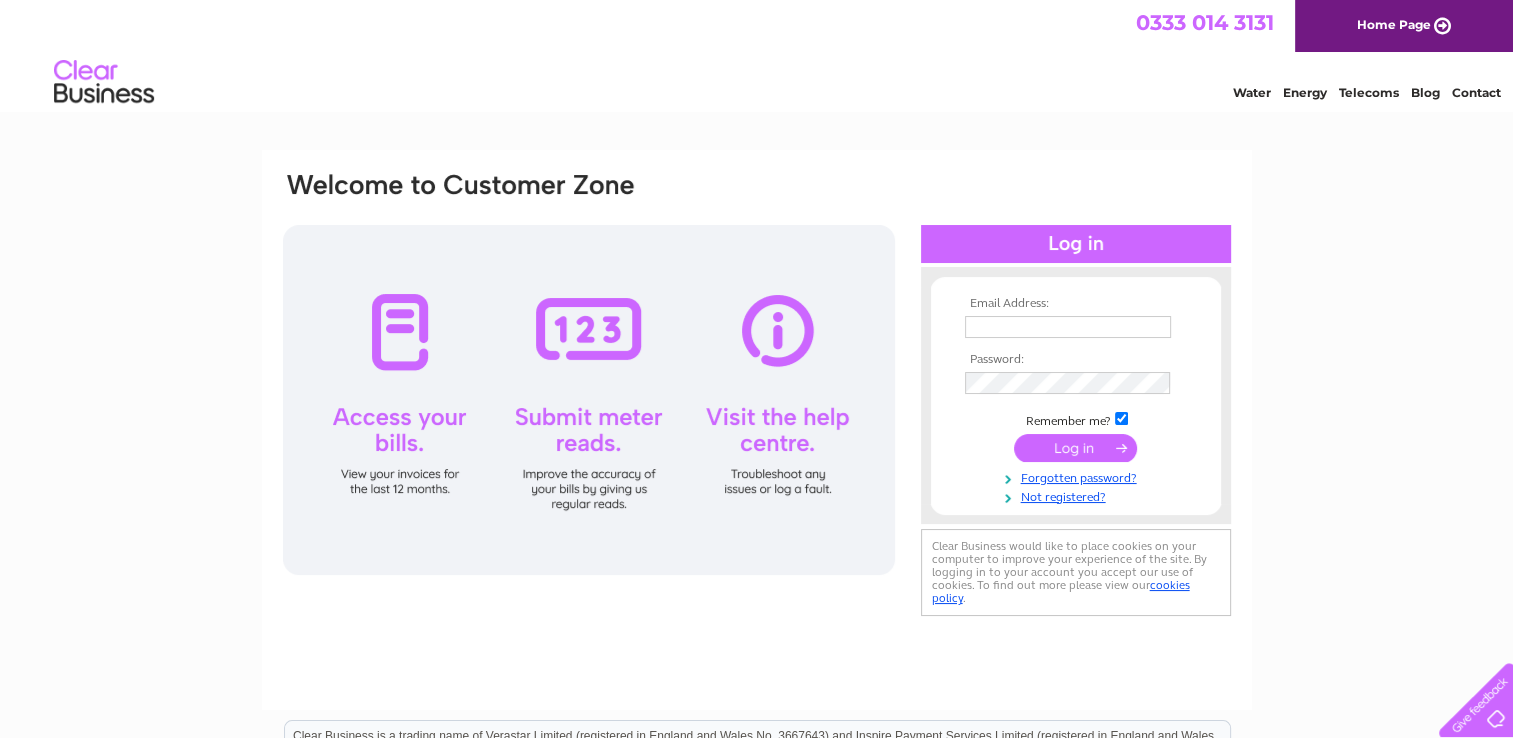 scroll, scrollTop: 0, scrollLeft: 0, axis: both 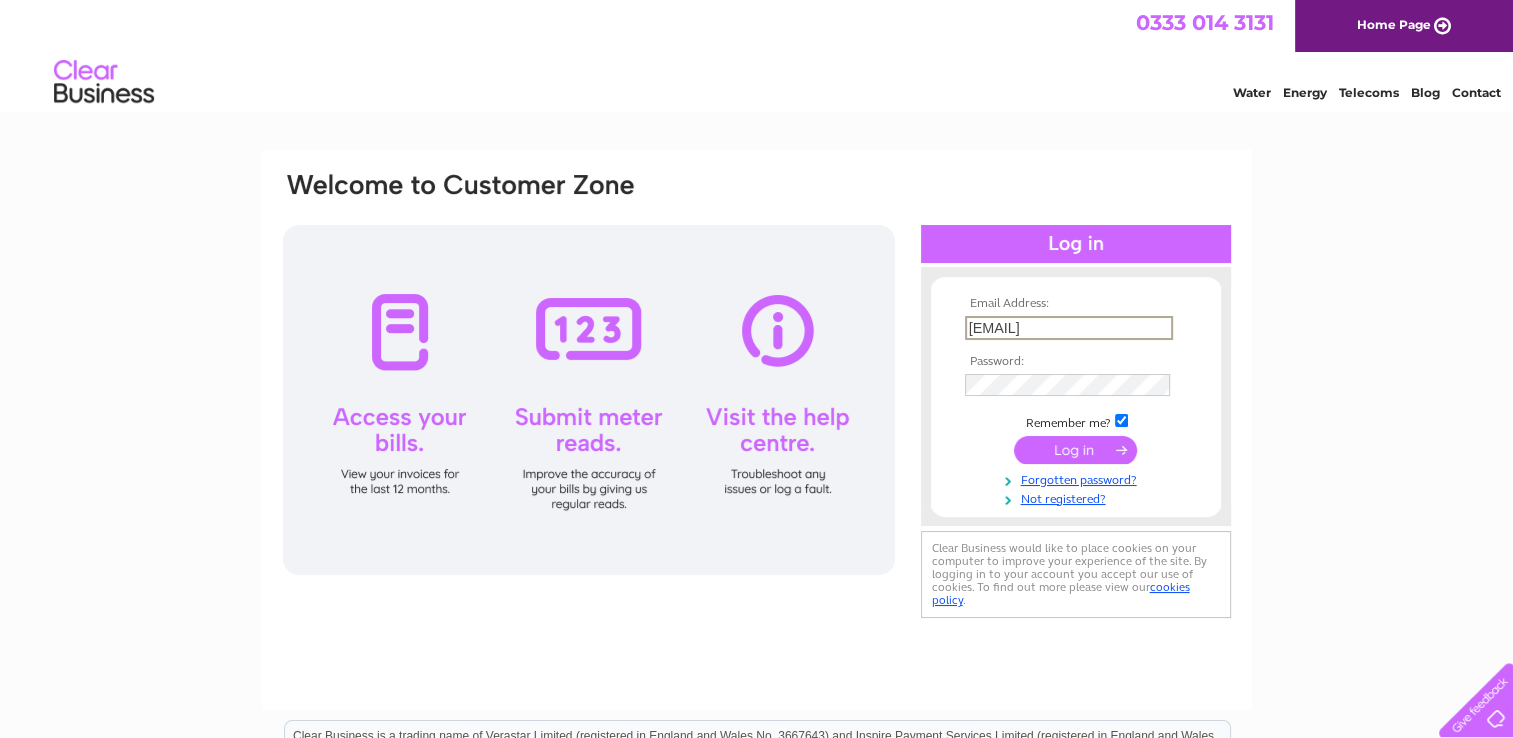 click on "graeme.bell@smithandfrater.co.uk" at bounding box center (1069, 328) 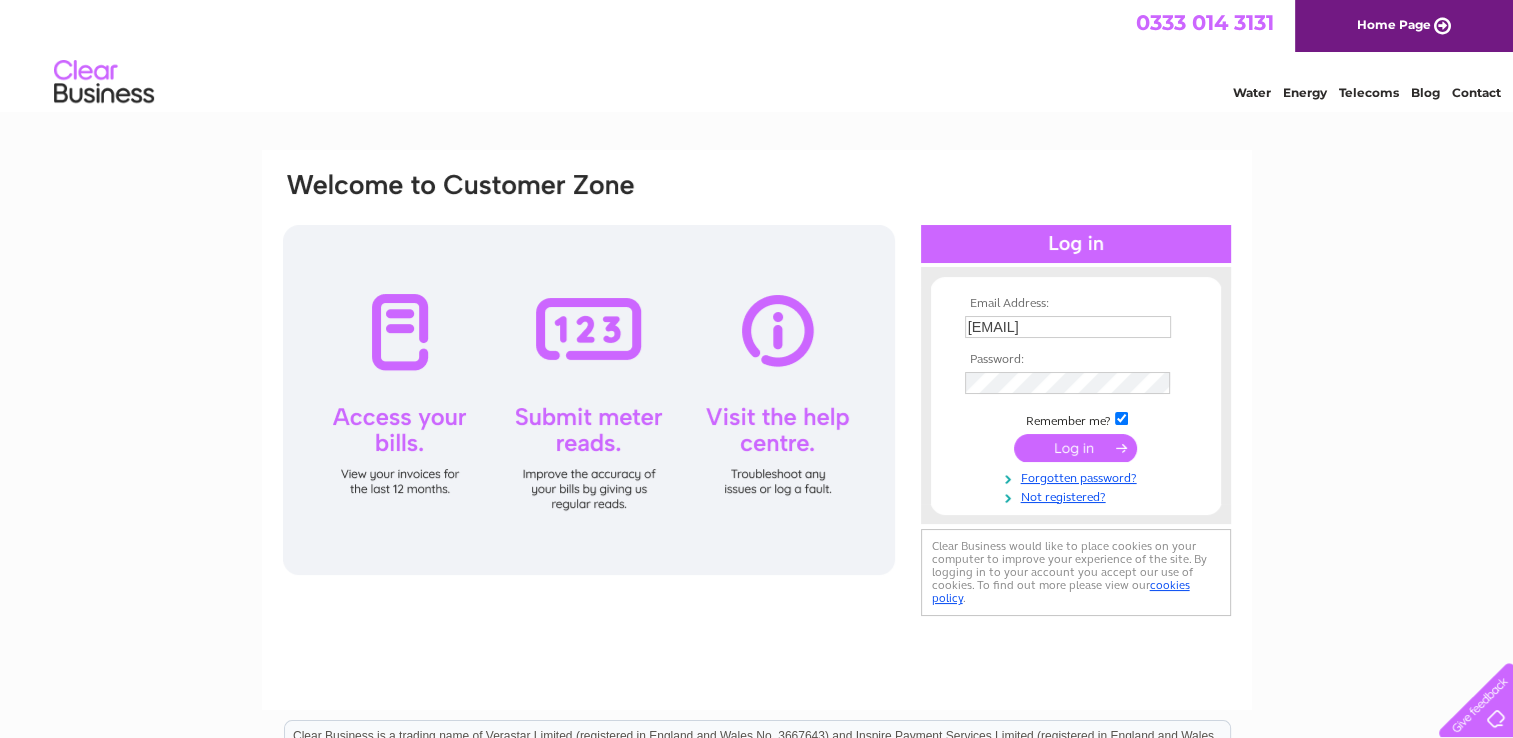 click at bounding box center [1075, 448] 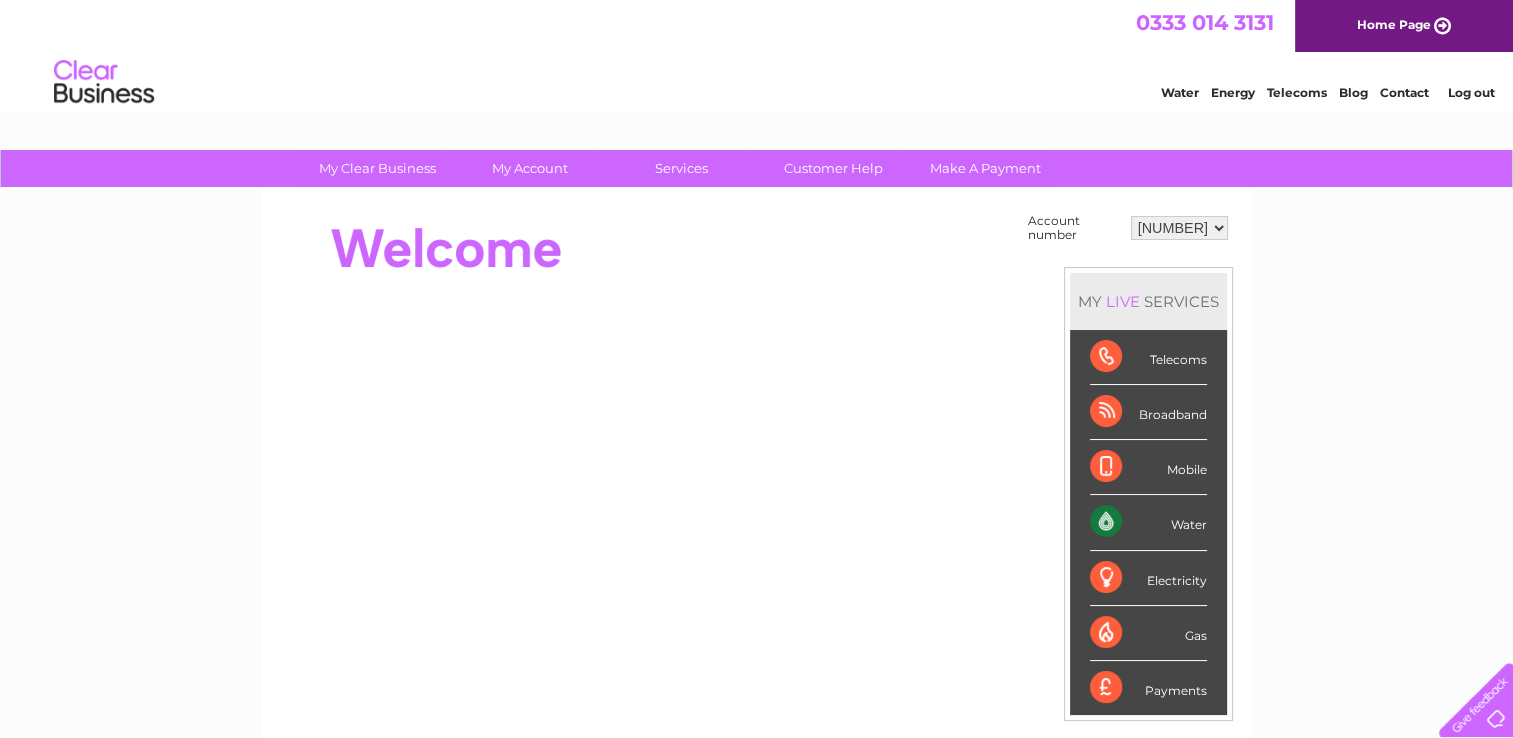 scroll, scrollTop: 0, scrollLeft: 0, axis: both 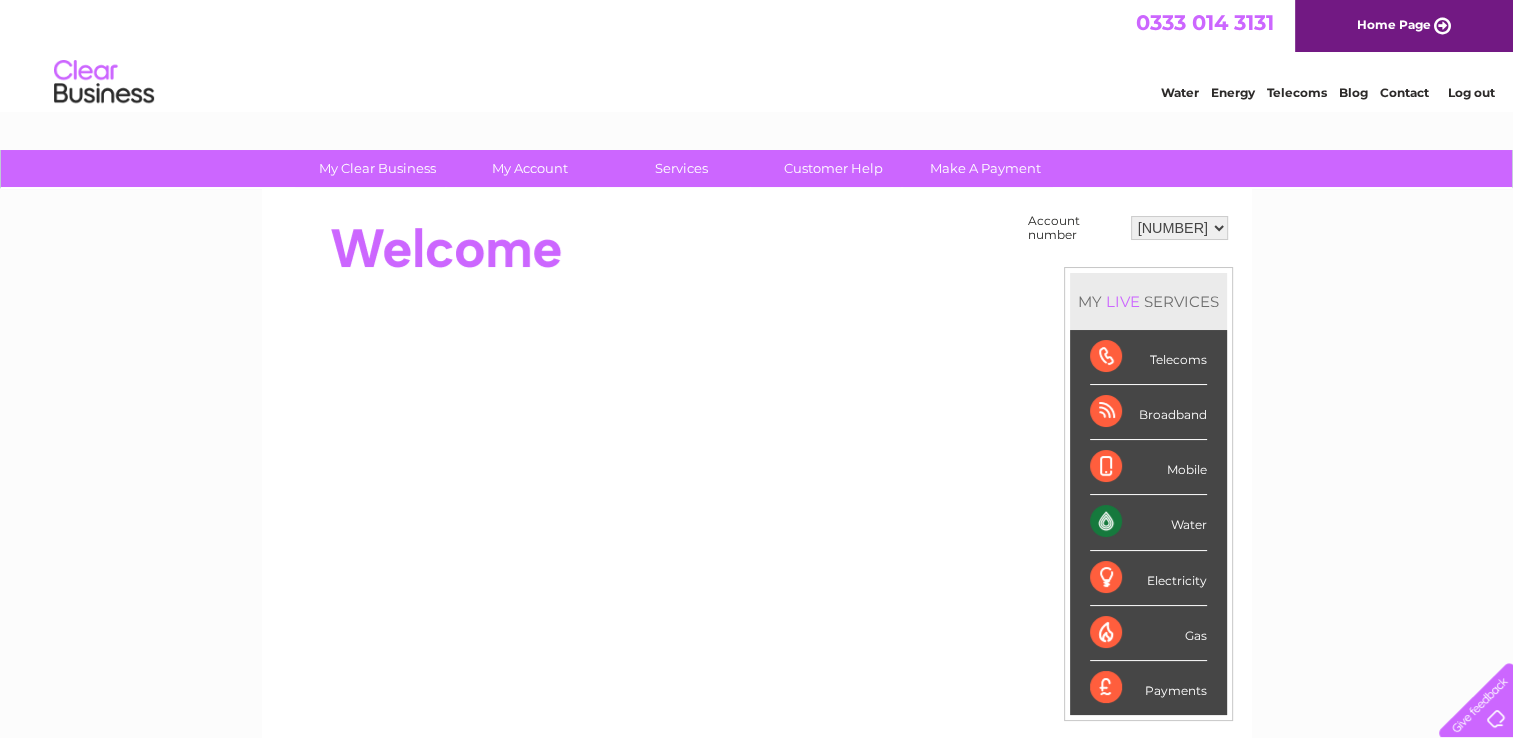 click on "[NUMBER]
[NUMBER]
[NUMBER]
[NUMBER]" at bounding box center (1179, 228) 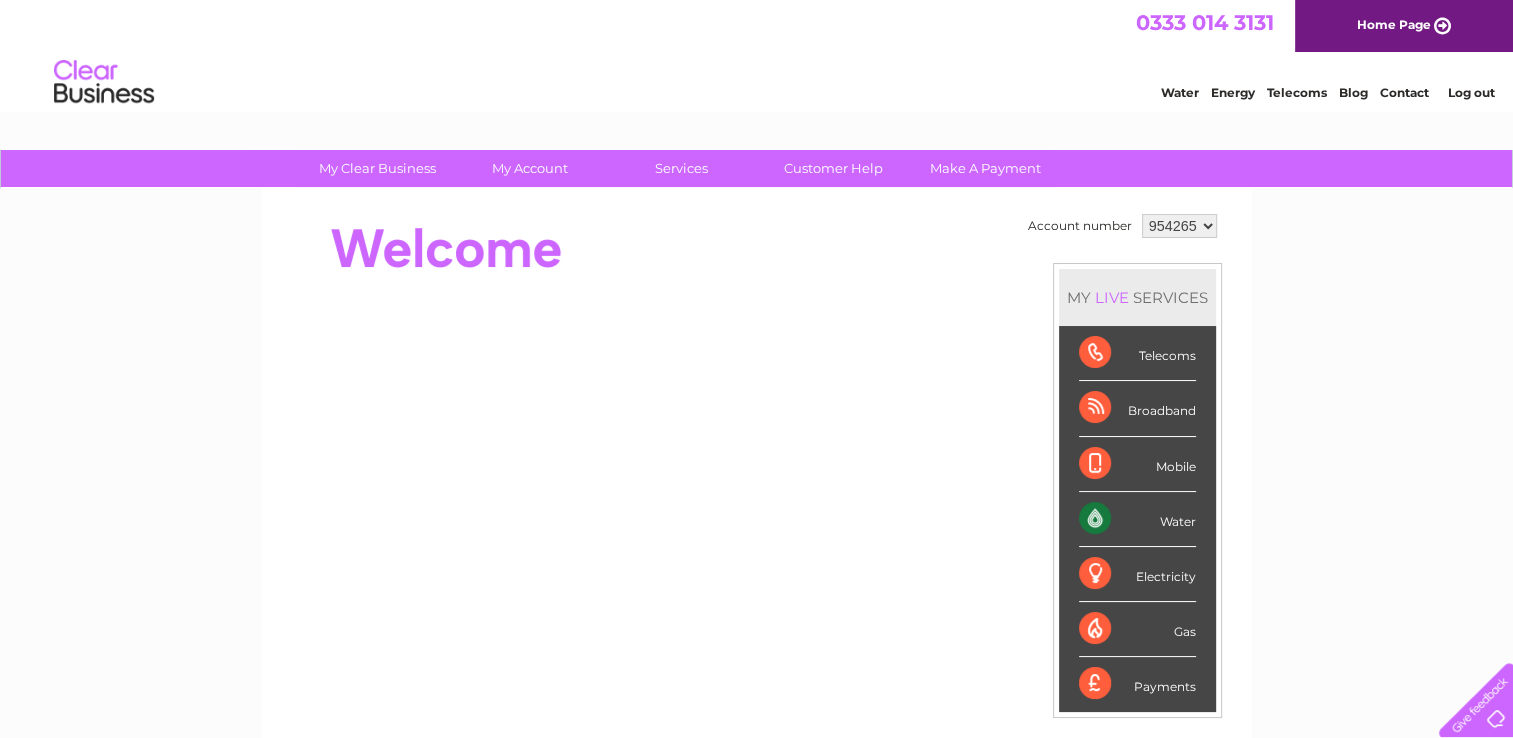 scroll, scrollTop: 0, scrollLeft: 0, axis: both 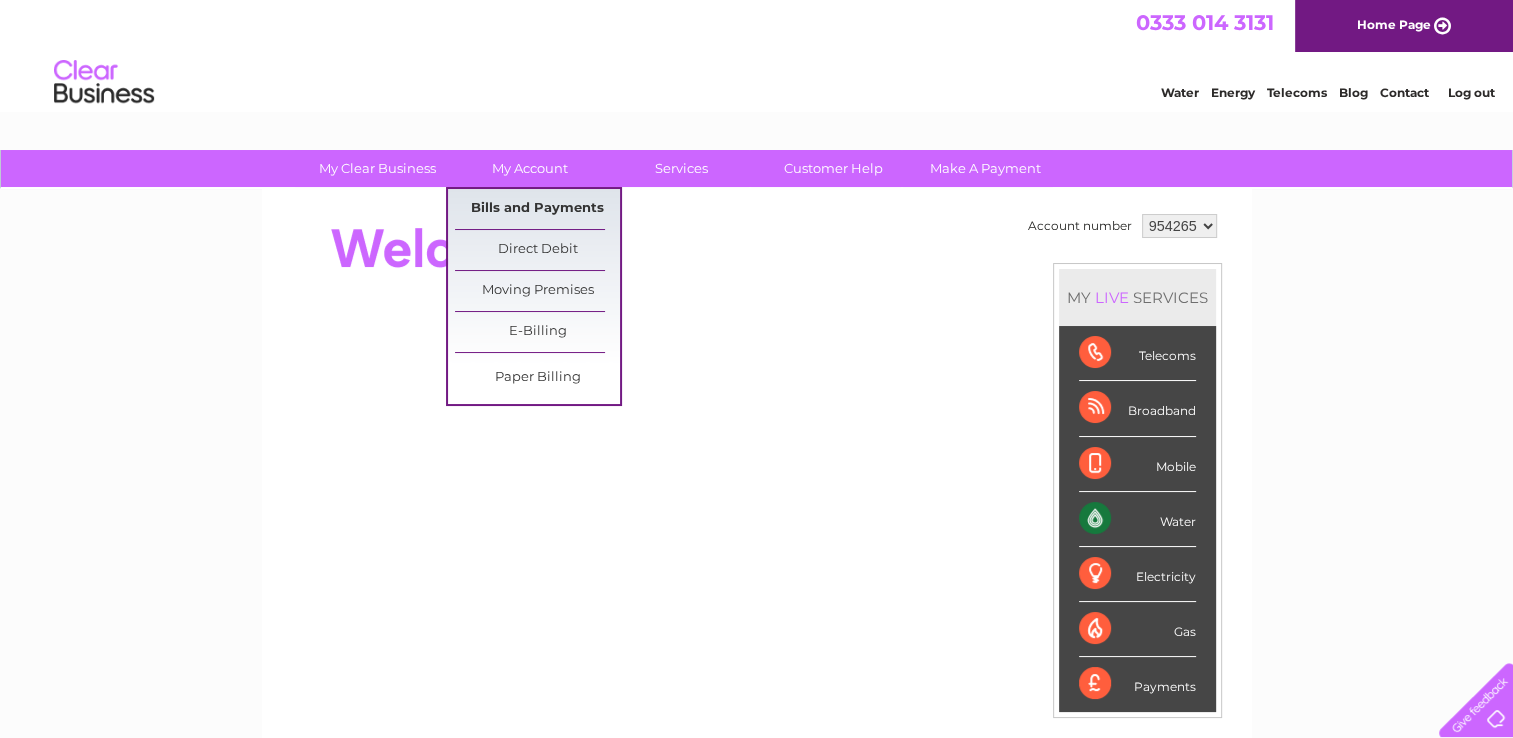 click on "Bills and Payments" at bounding box center [537, 209] 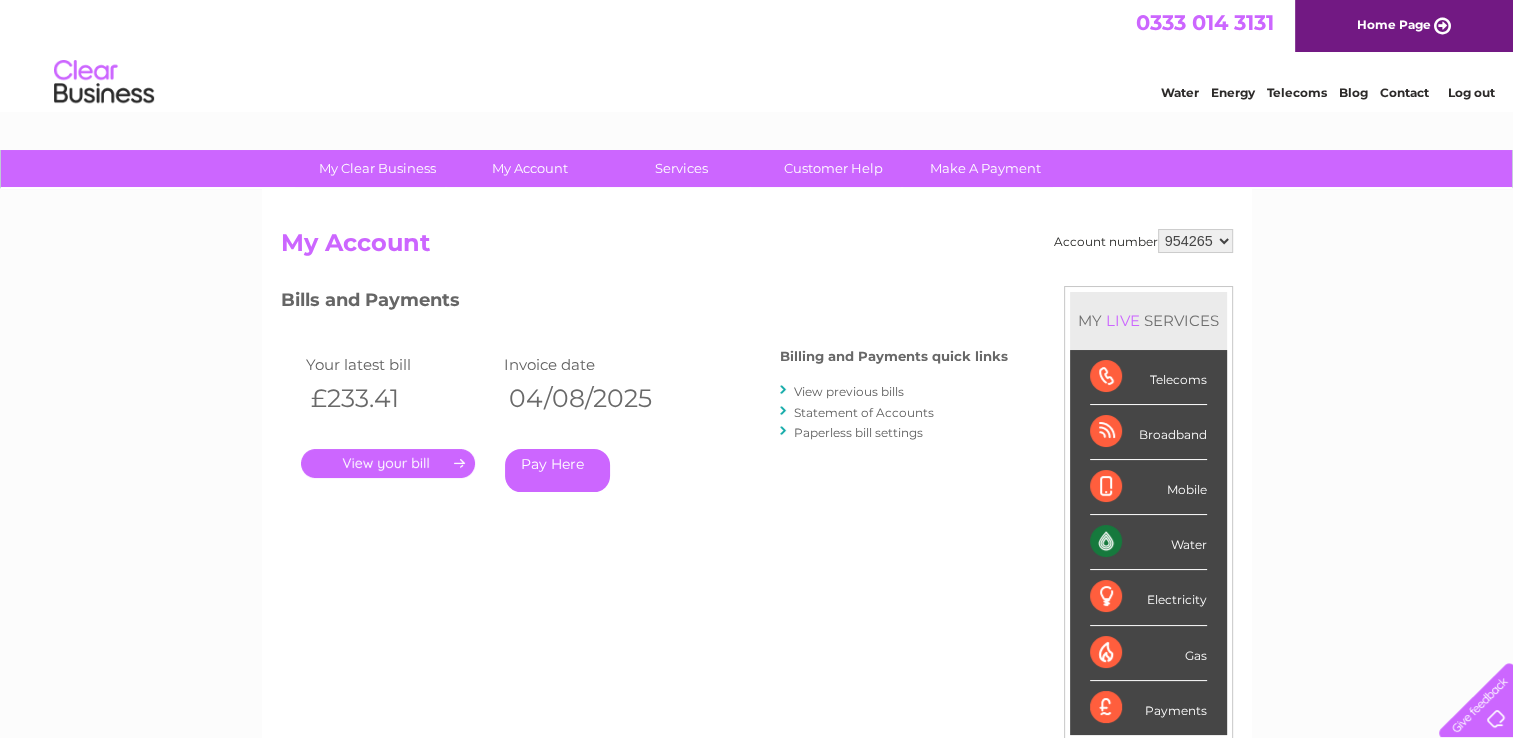 scroll, scrollTop: 0, scrollLeft: 0, axis: both 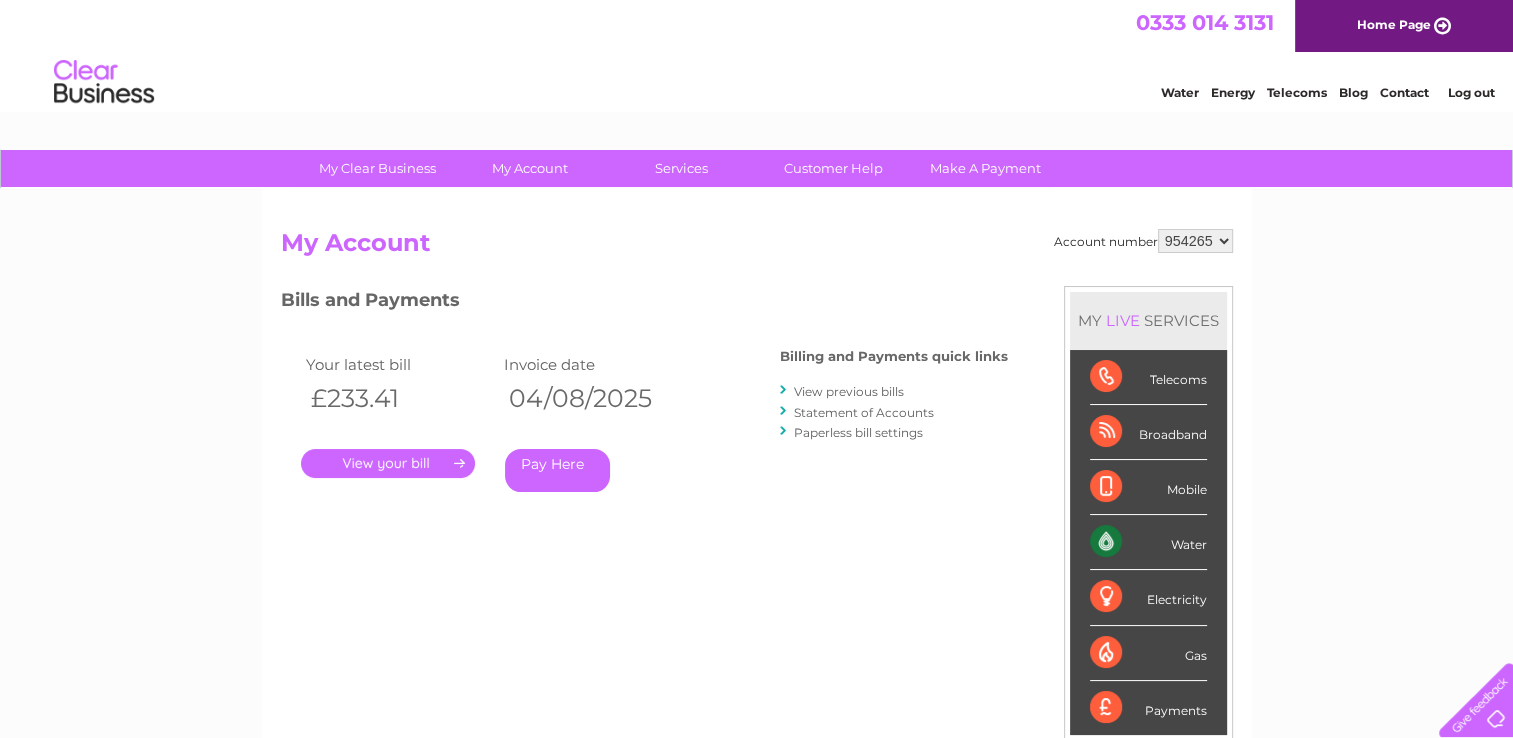 click on "." at bounding box center (388, 463) 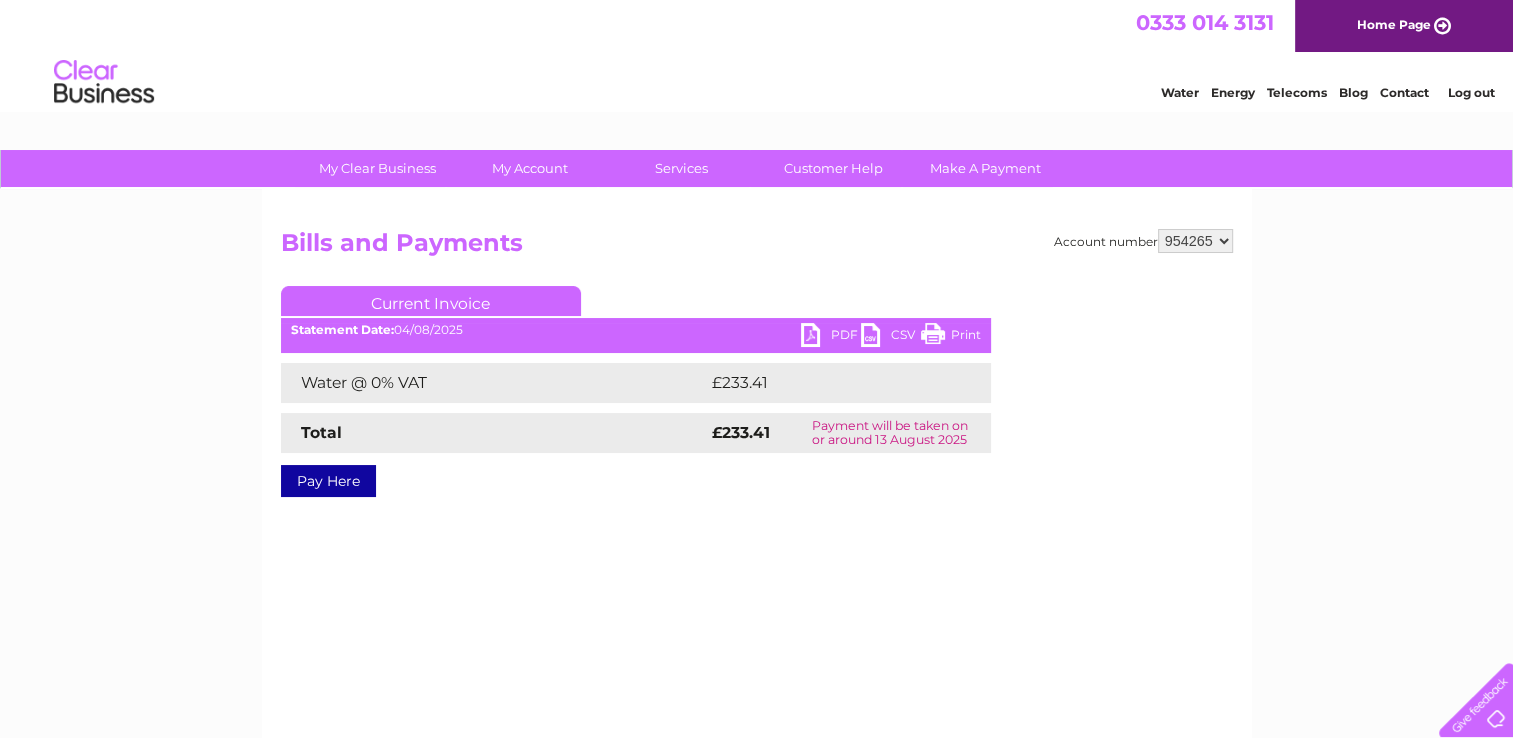 scroll, scrollTop: 0, scrollLeft: 0, axis: both 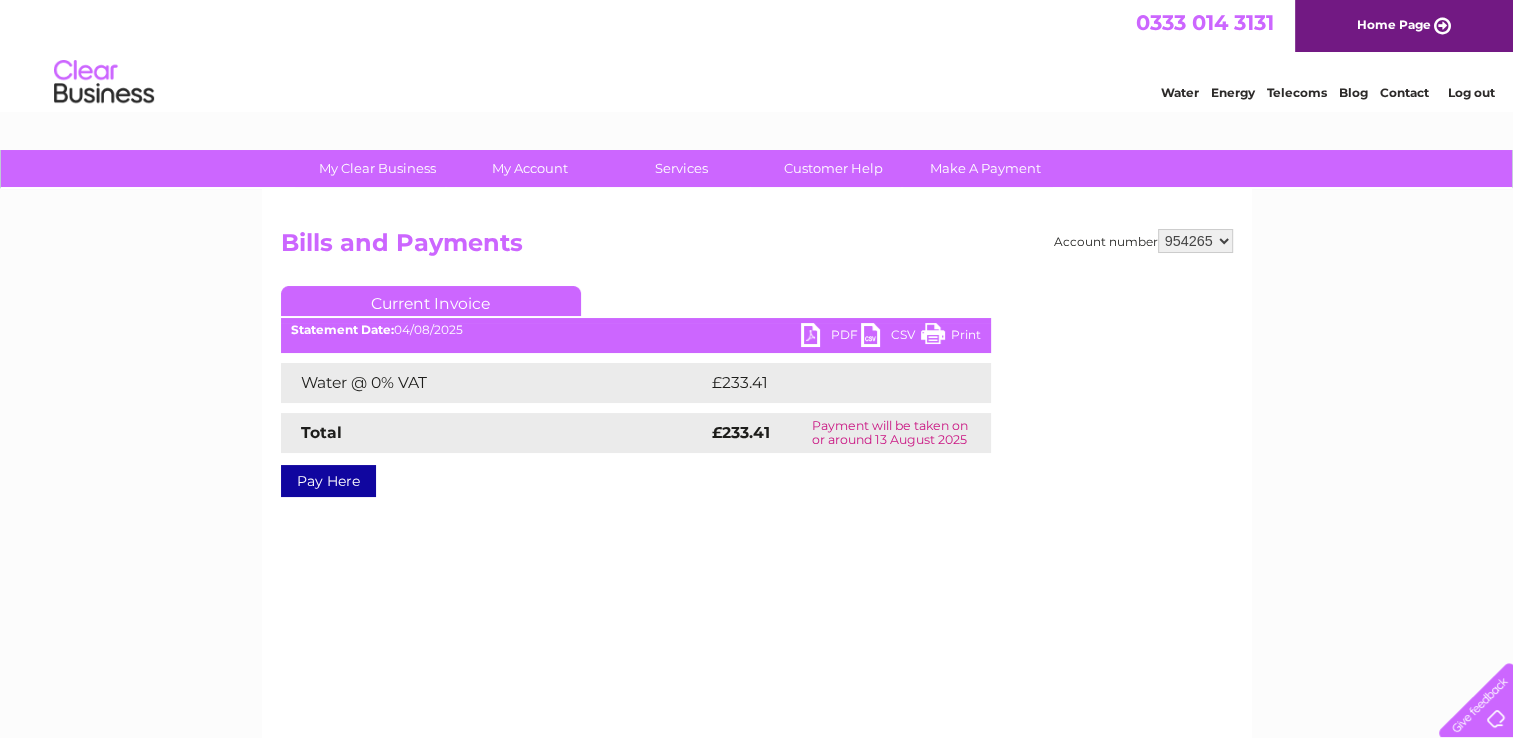 click on "PDF" at bounding box center (831, 337) 